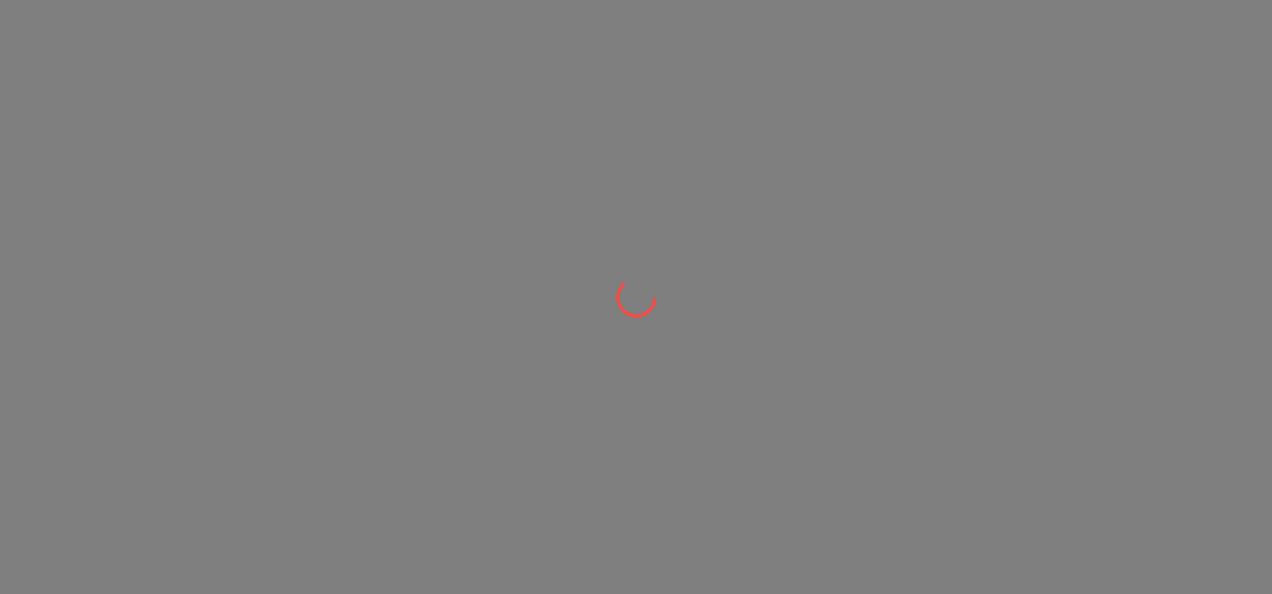 scroll, scrollTop: 0, scrollLeft: 0, axis: both 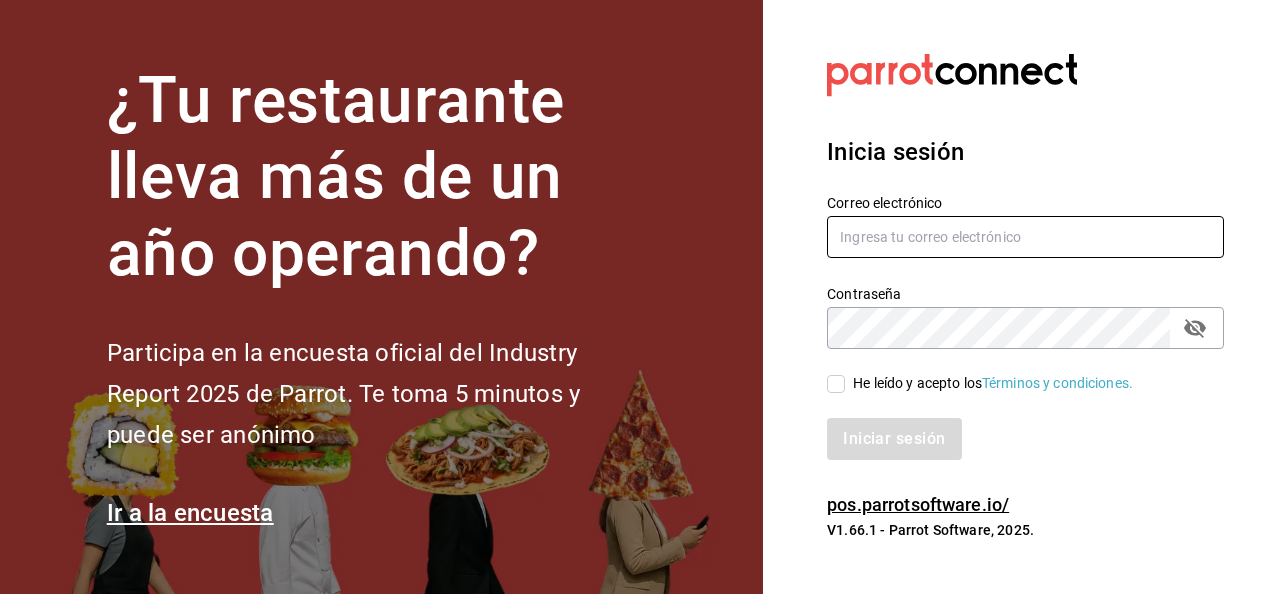 type on "[EMAIL]" 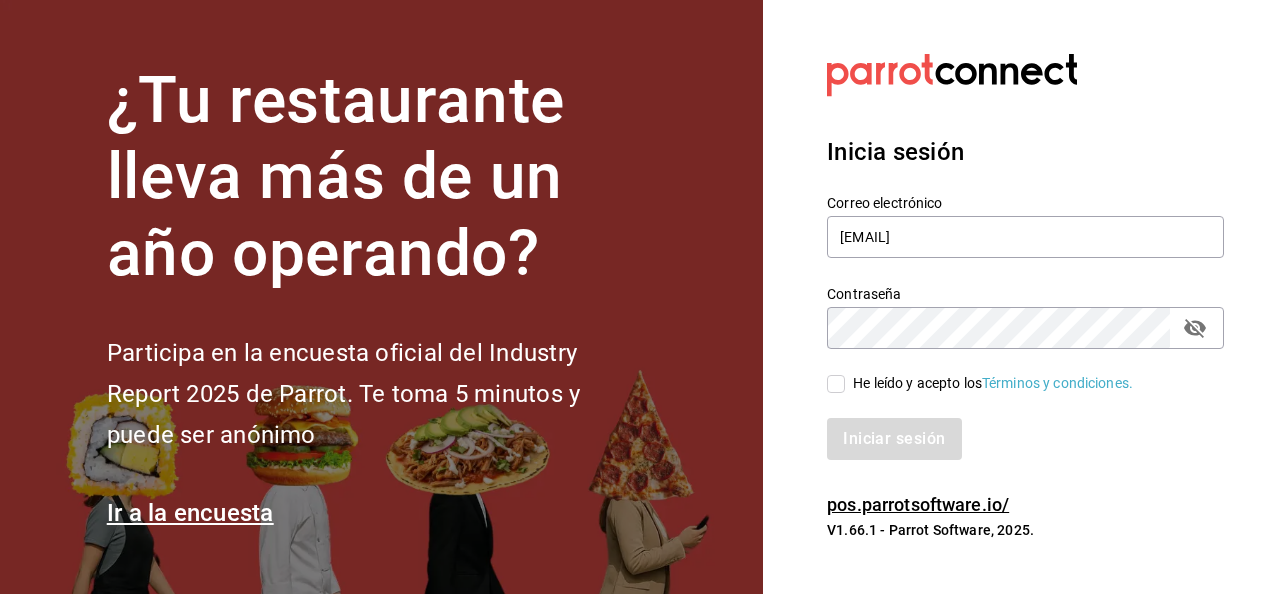 click on "He leído y acepto los  Términos y condiciones." at bounding box center (836, 384) 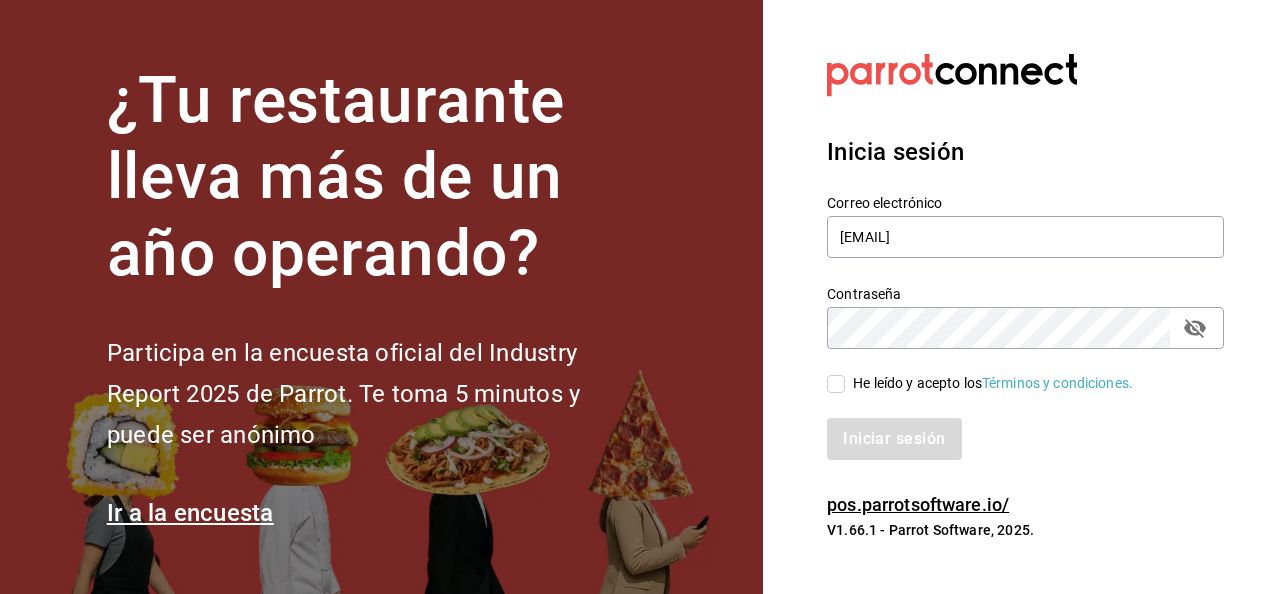 checkbox on "true" 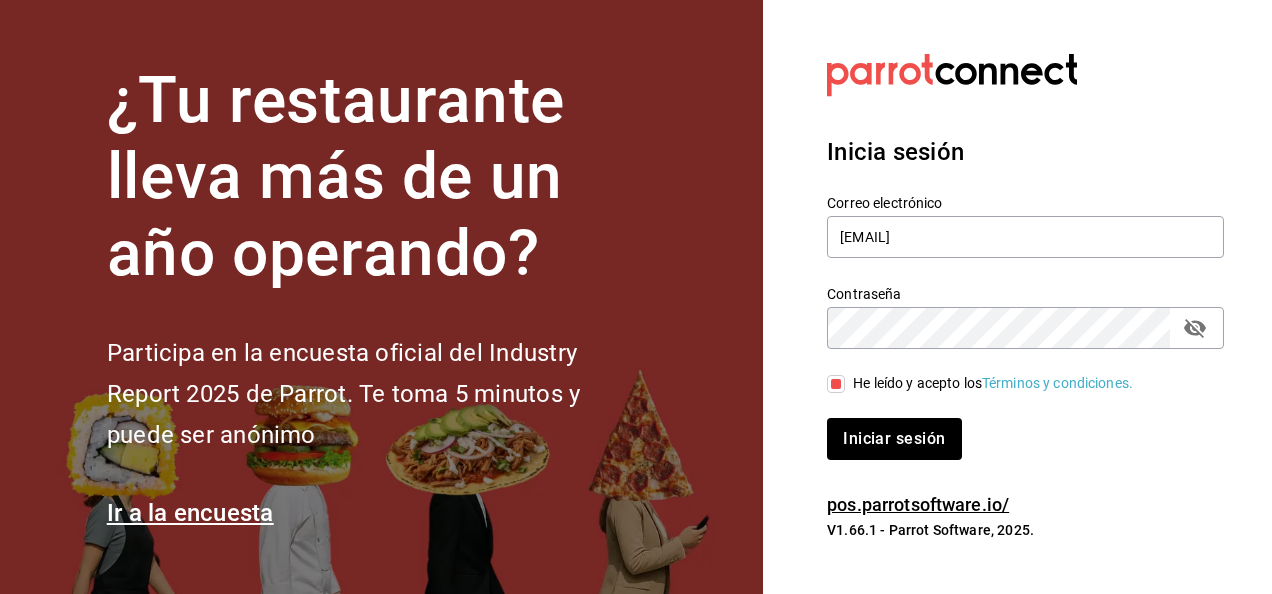 click on "Iniciar sesión" at bounding box center [894, 439] 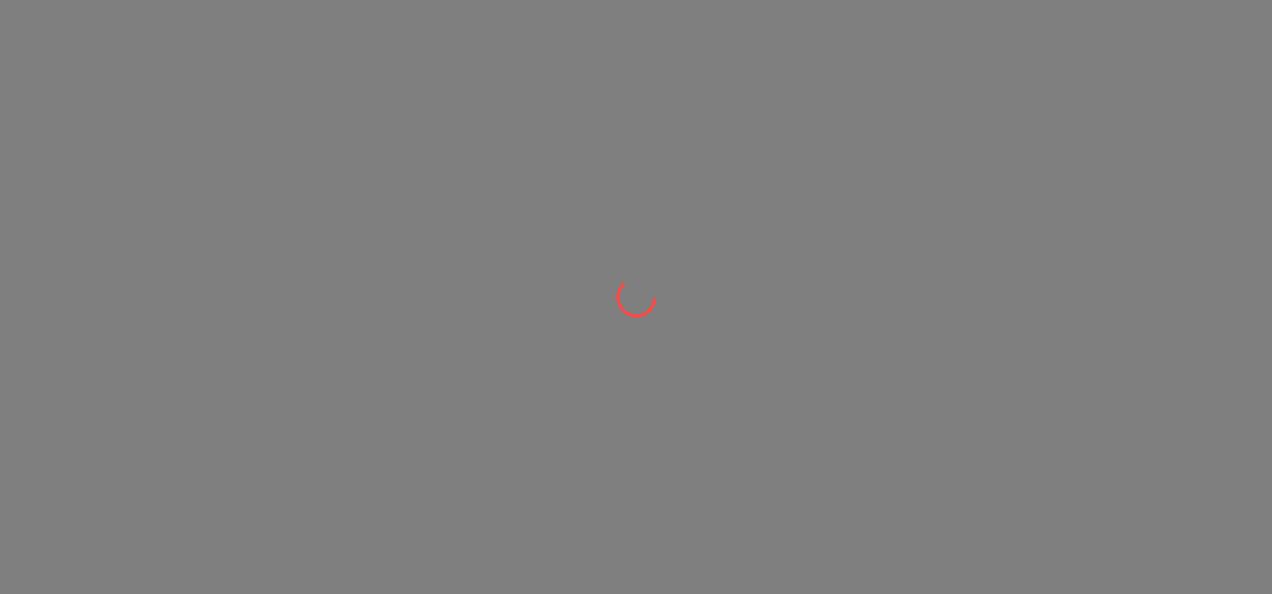 scroll, scrollTop: 0, scrollLeft: 0, axis: both 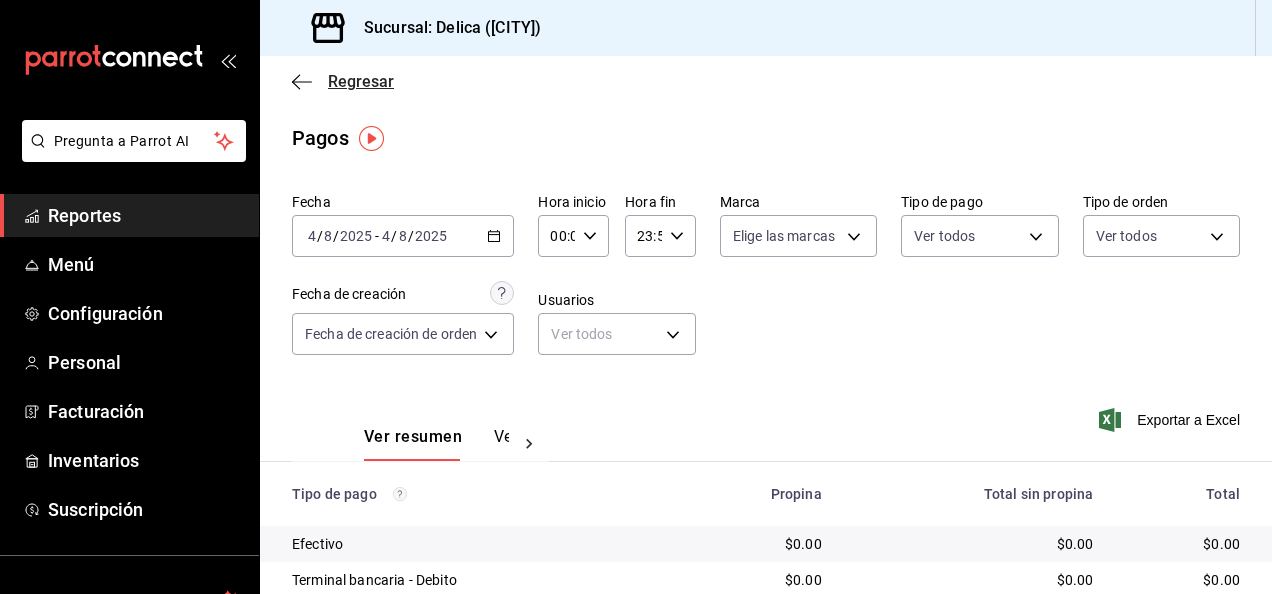 click on "Regresar" at bounding box center [361, 81] 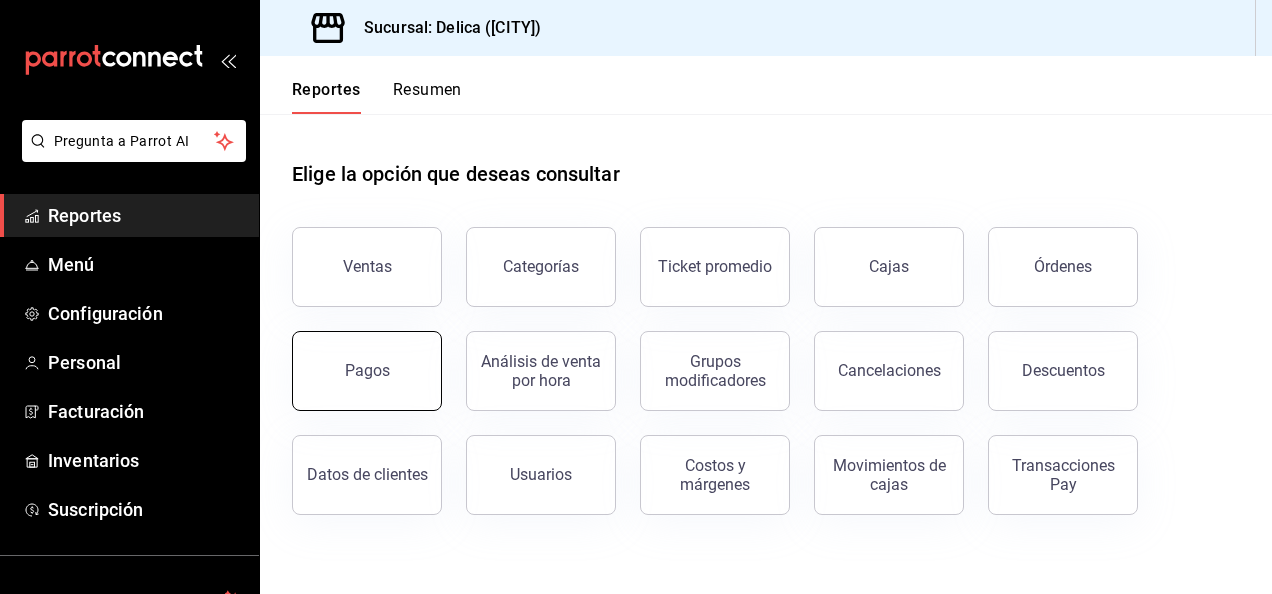 click on "Pagos" at bounding box center (367, 371) 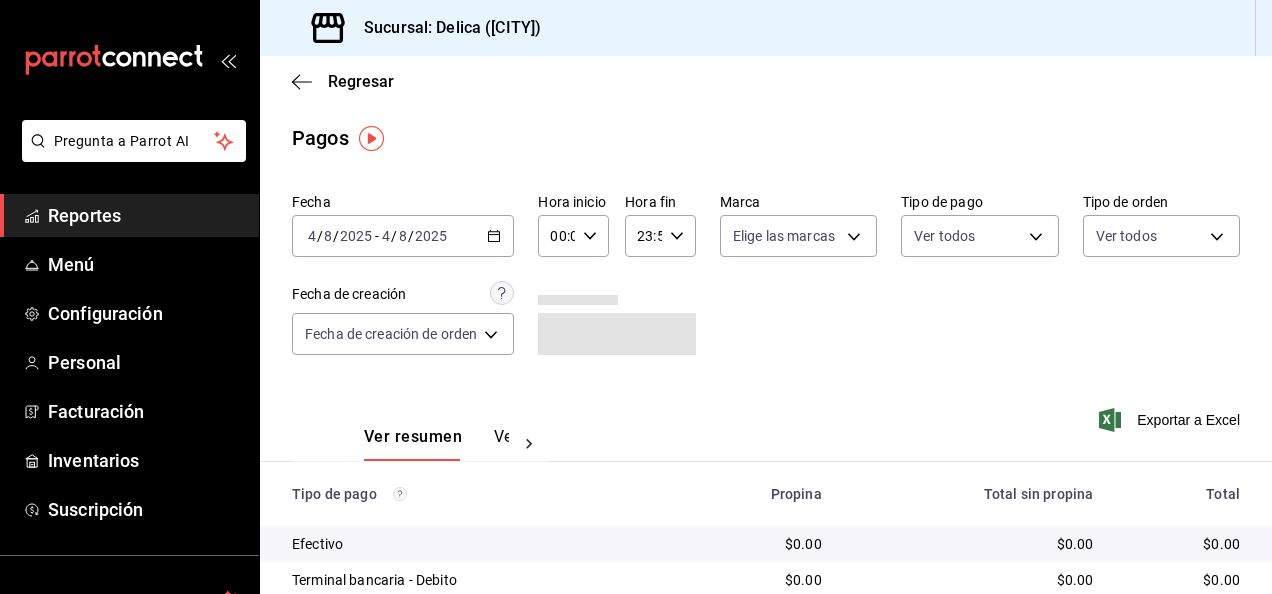 click 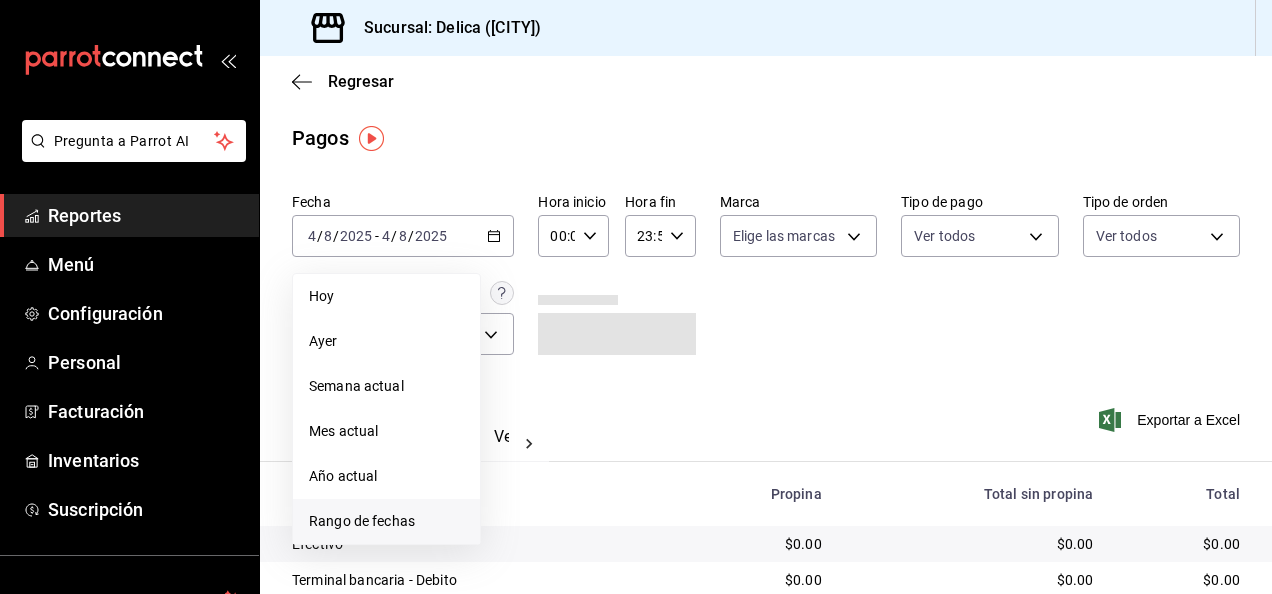 click on "Rango de fechas" at bounding box center [386, 521] 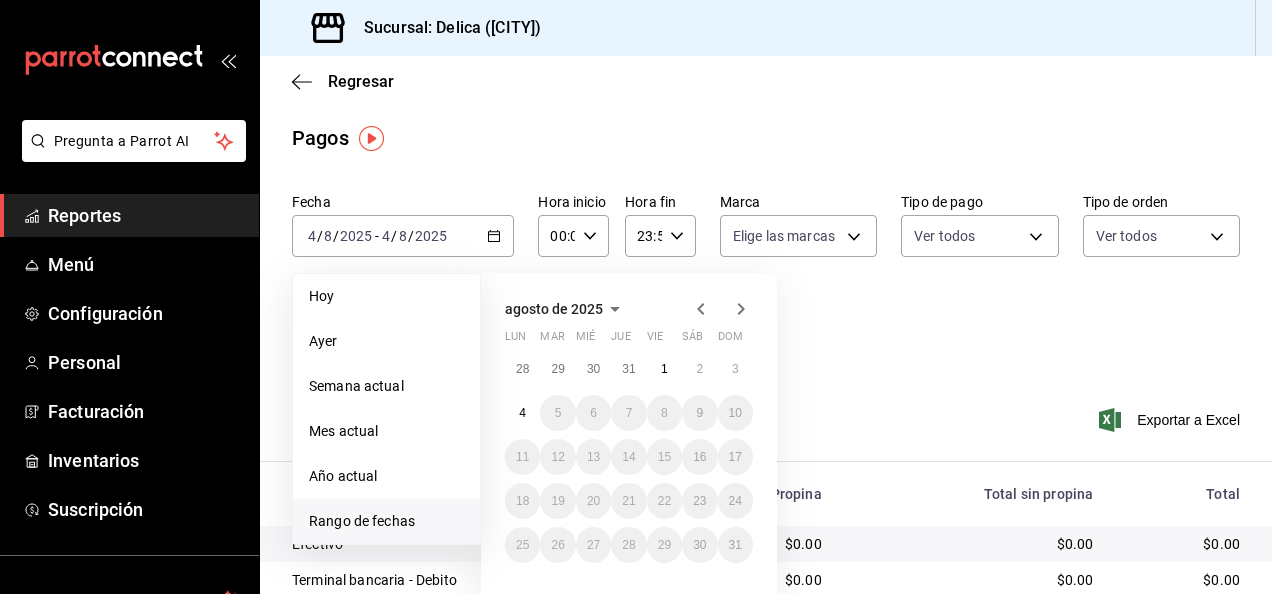 click 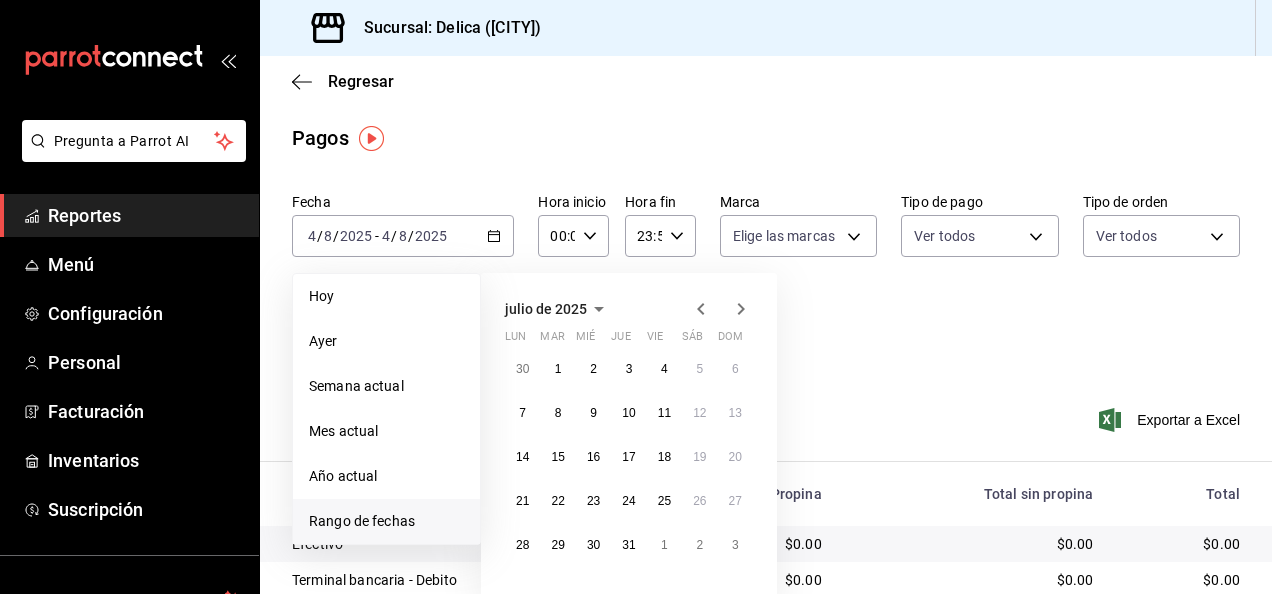 click 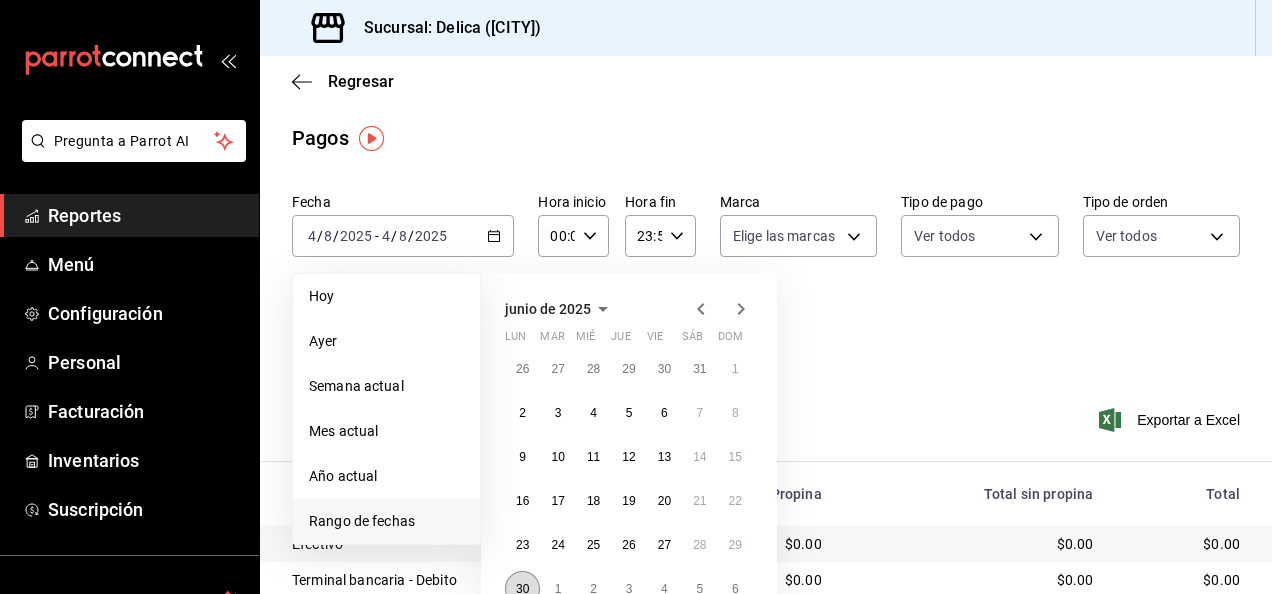 click on "30" at bounding box center [522, 589] 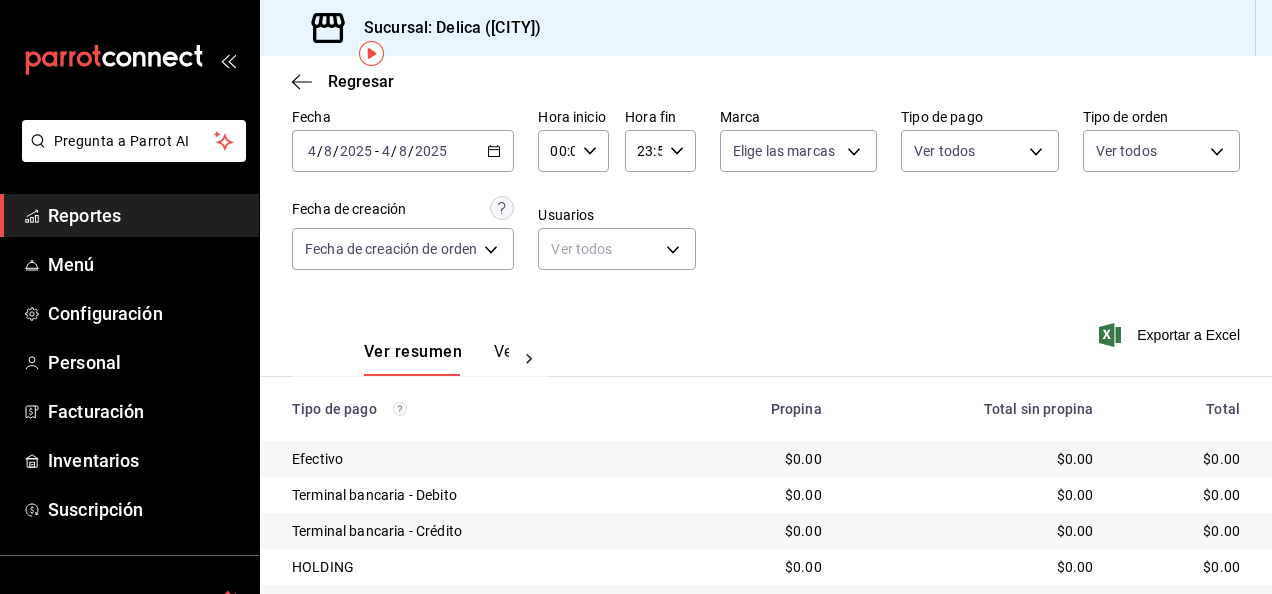 scroll, scrollTop: 81, scrollLeft: 0, axis: vertical 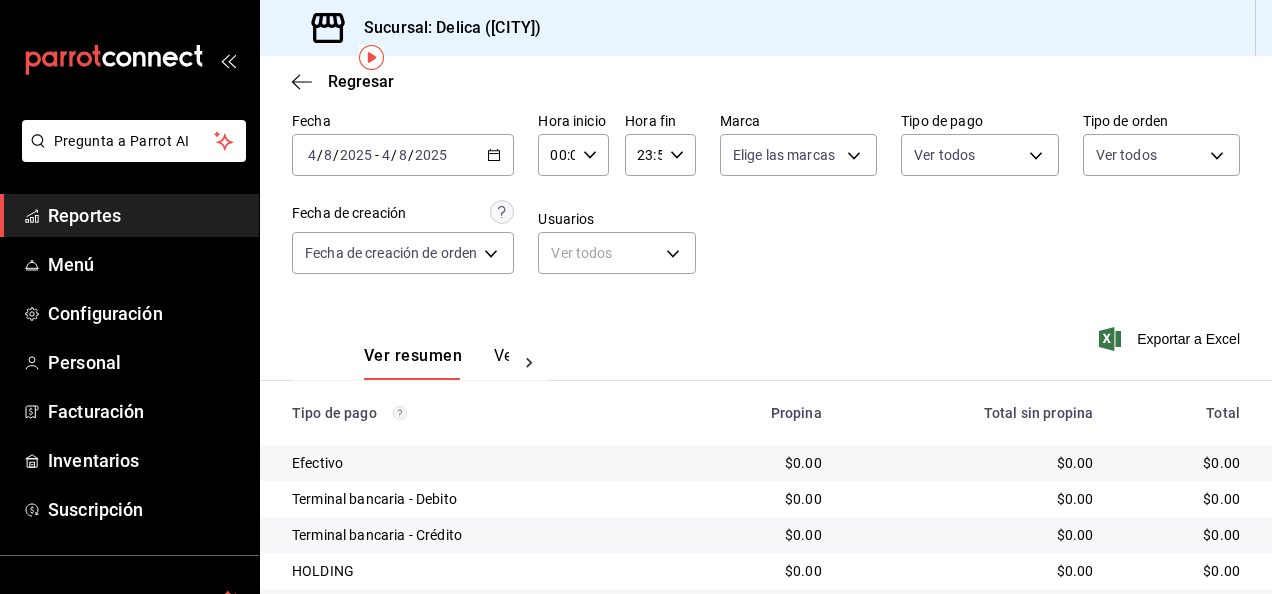 click on "2025-08-04 4 / 8 / 2025 - 2025-08-04 4 / 8 / 2025" at bounding box center [403, 155] 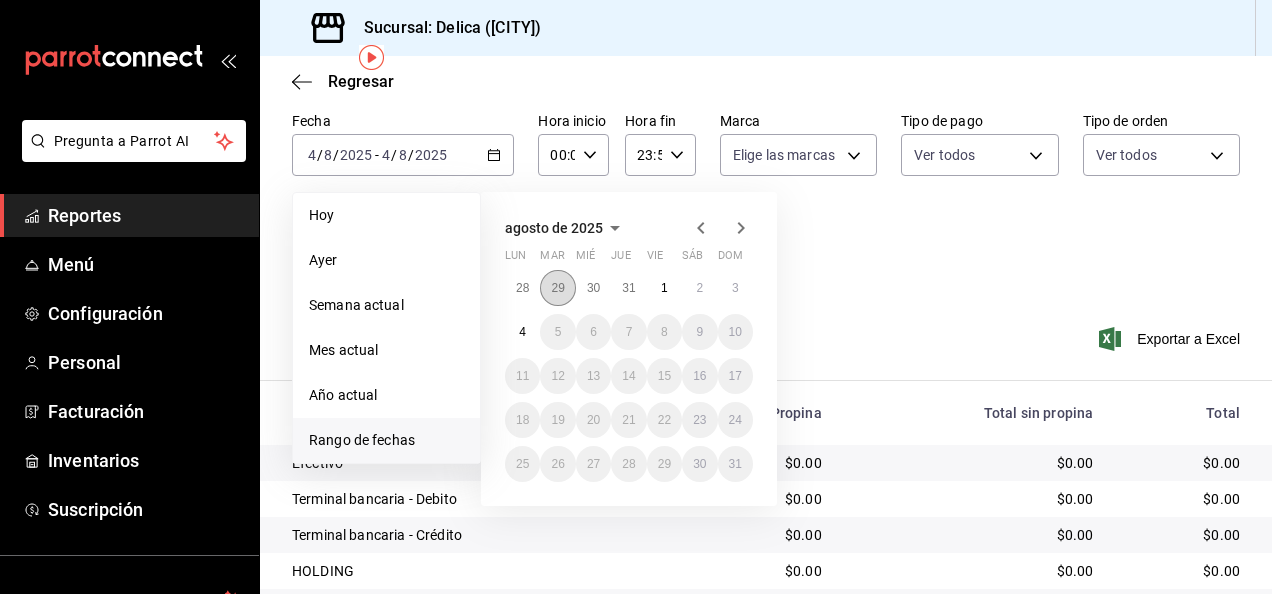 click on "29" at bounding box center [557, 288] 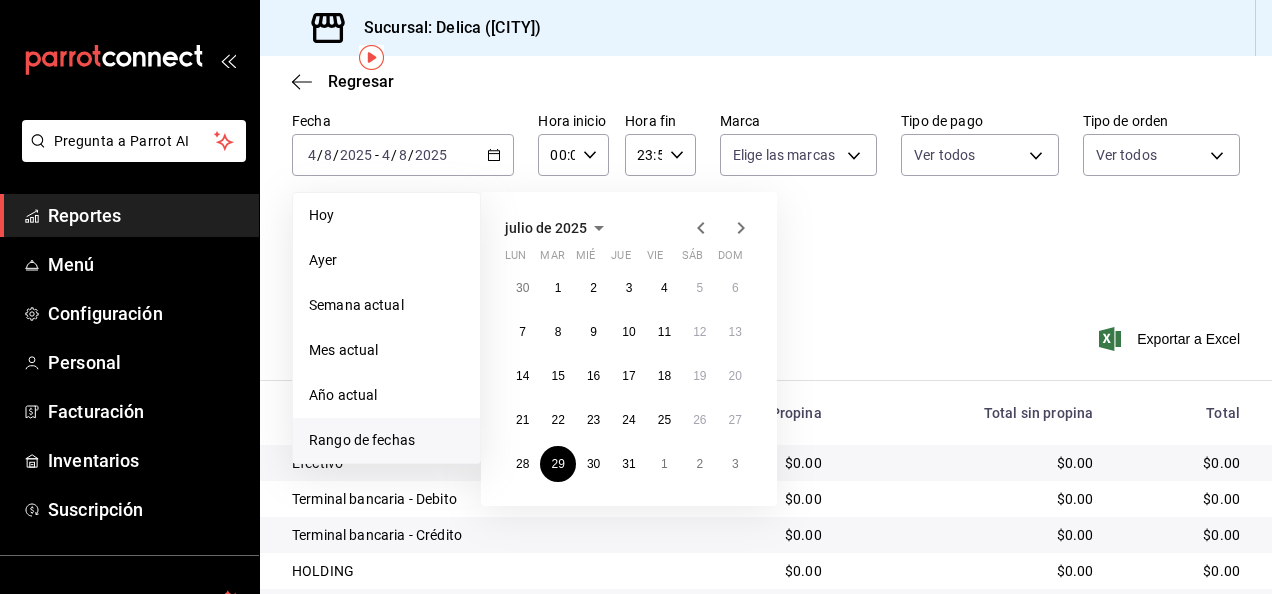 click 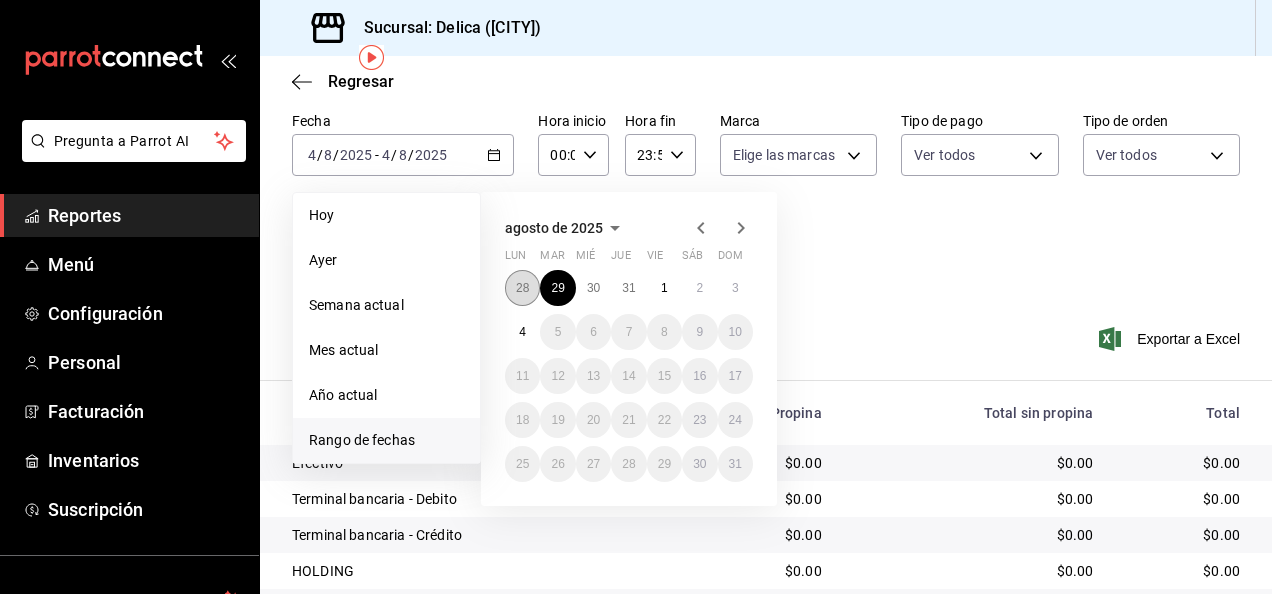 click on "28" at bounding box center [522, 288] 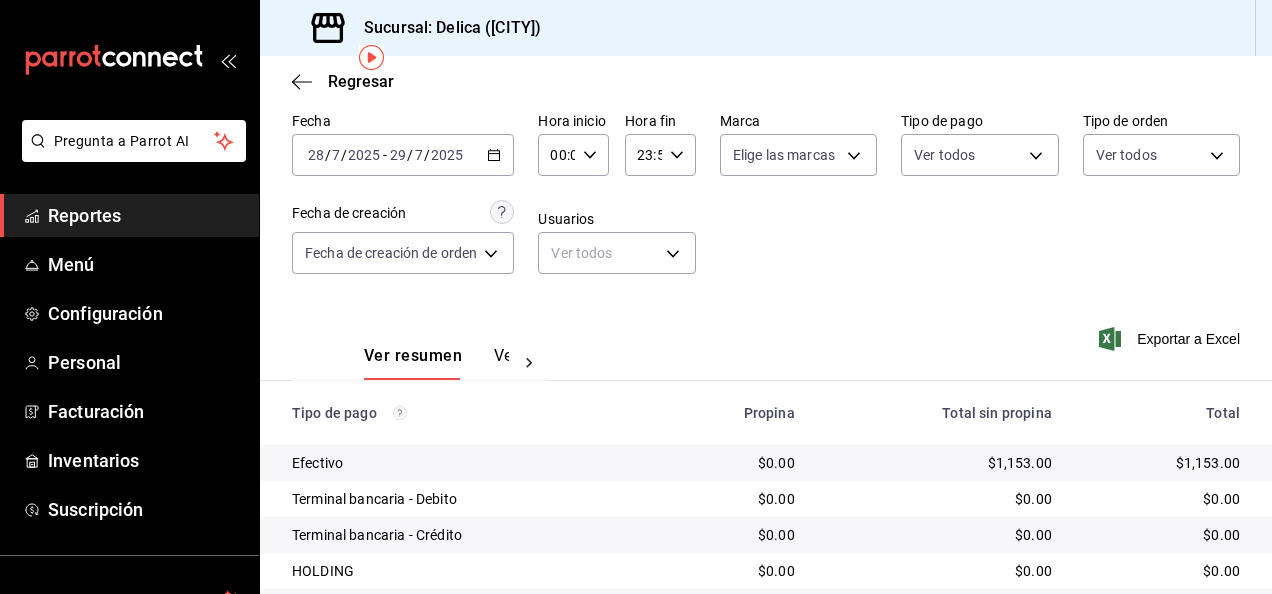 click 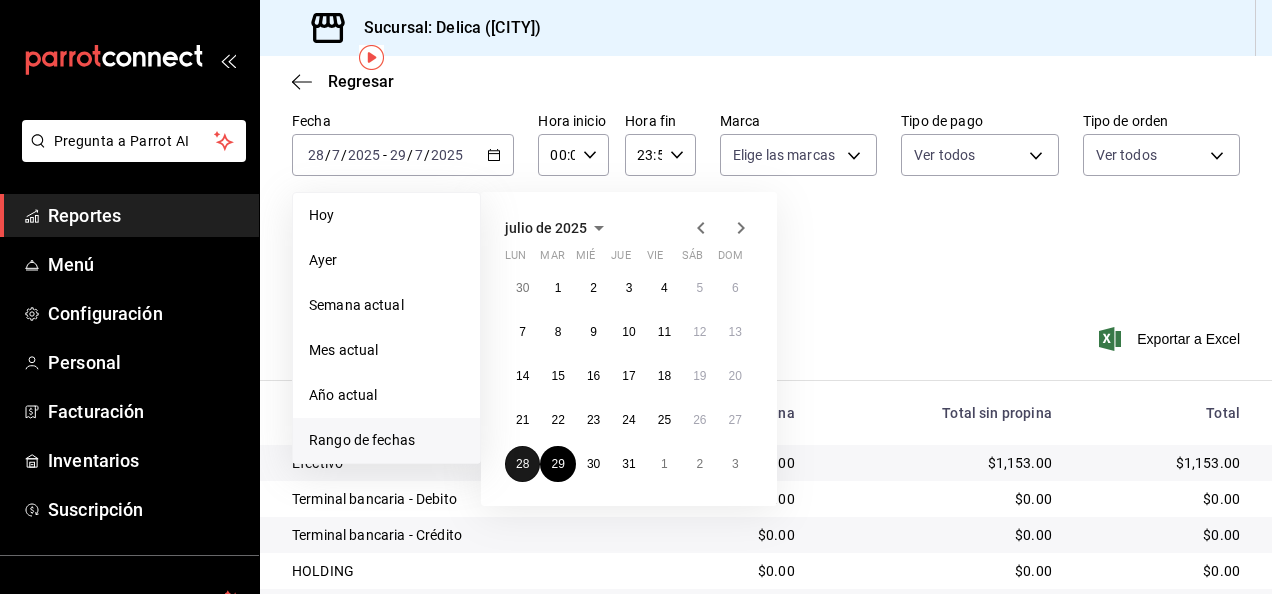 click on "28" at bounding box center [522, 464] 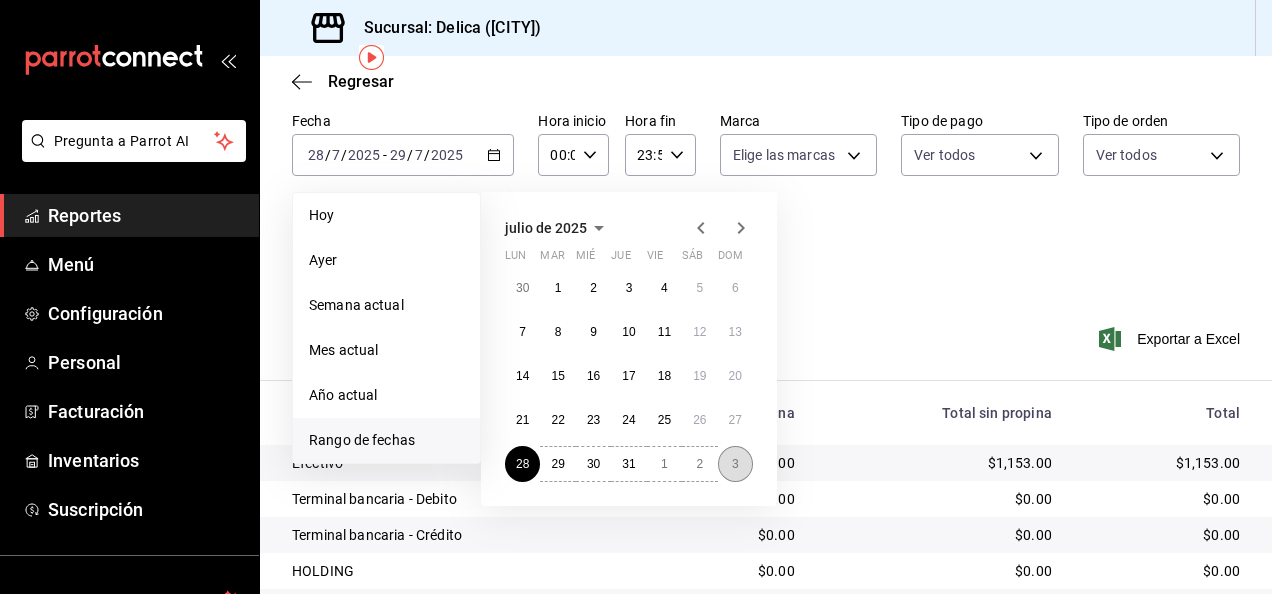 click on "3" at bounding box center (735, 464) 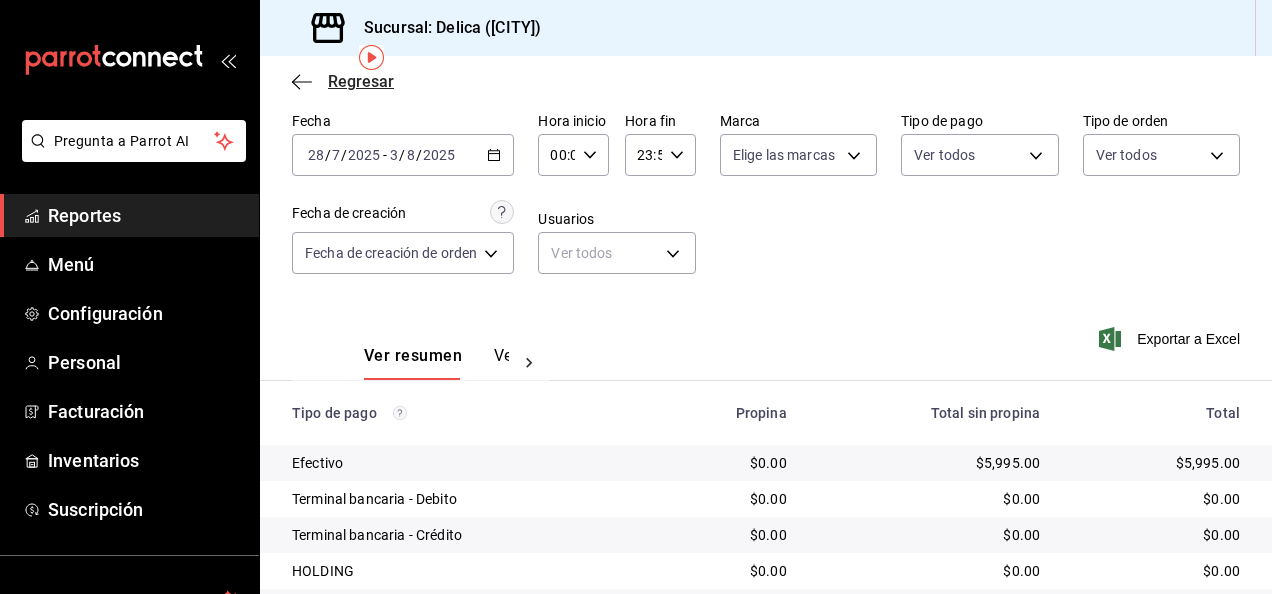 click on "Regresar" at bounding box center [343, 81] 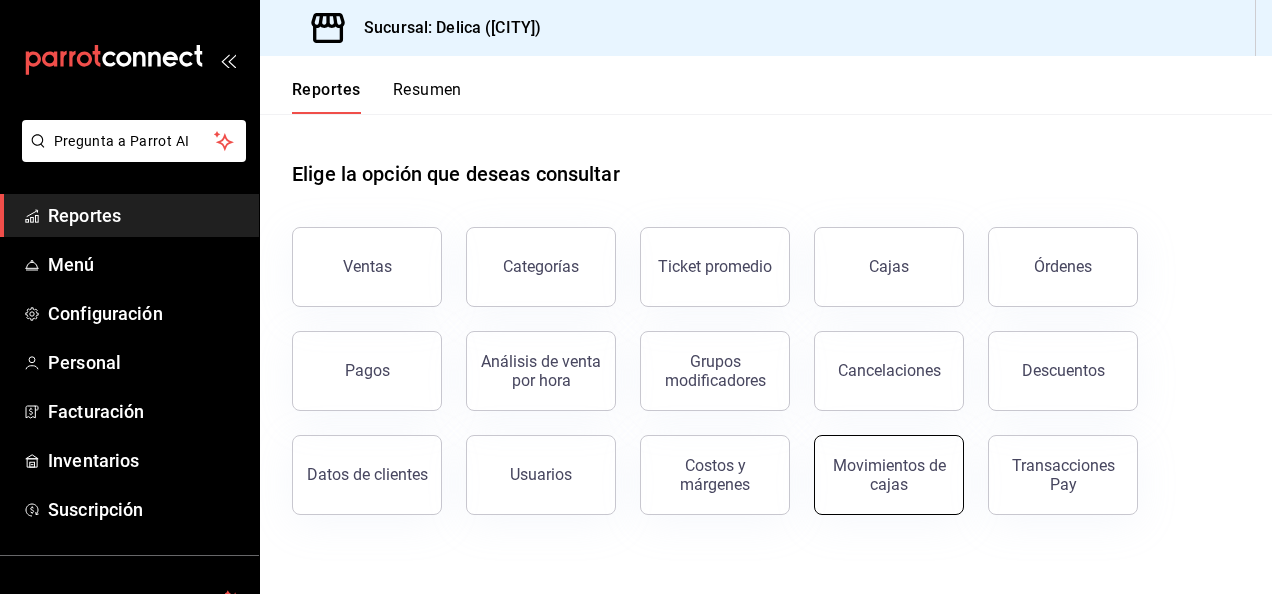 click on "Movimientos de cajas" at bounding box center (889, 475) 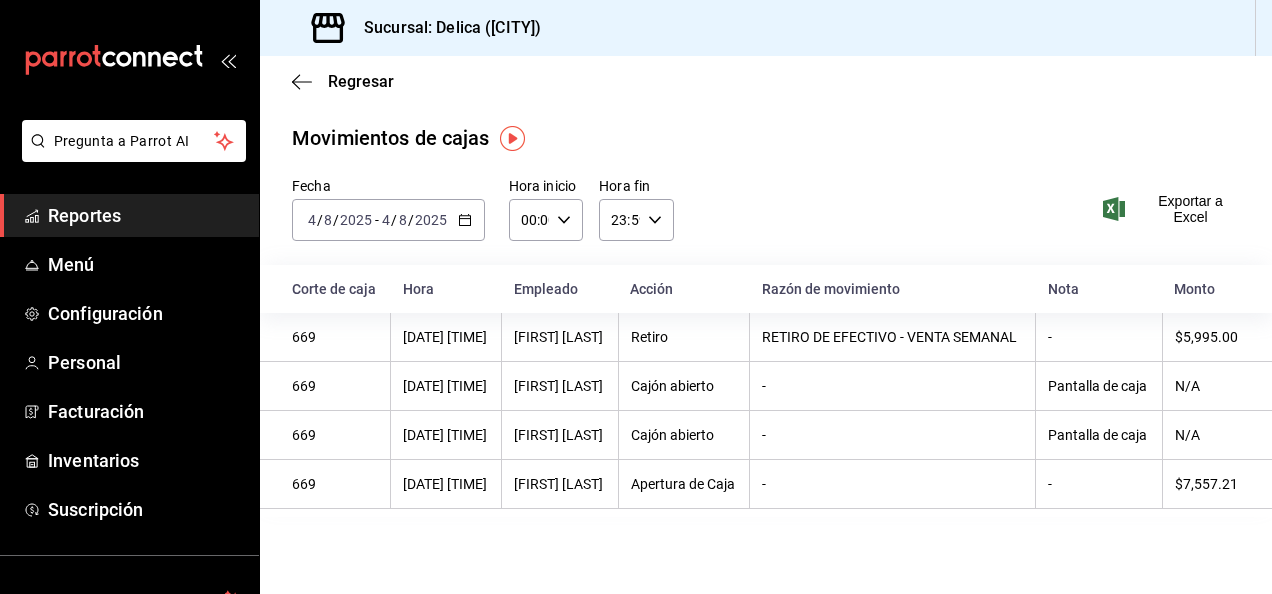 click 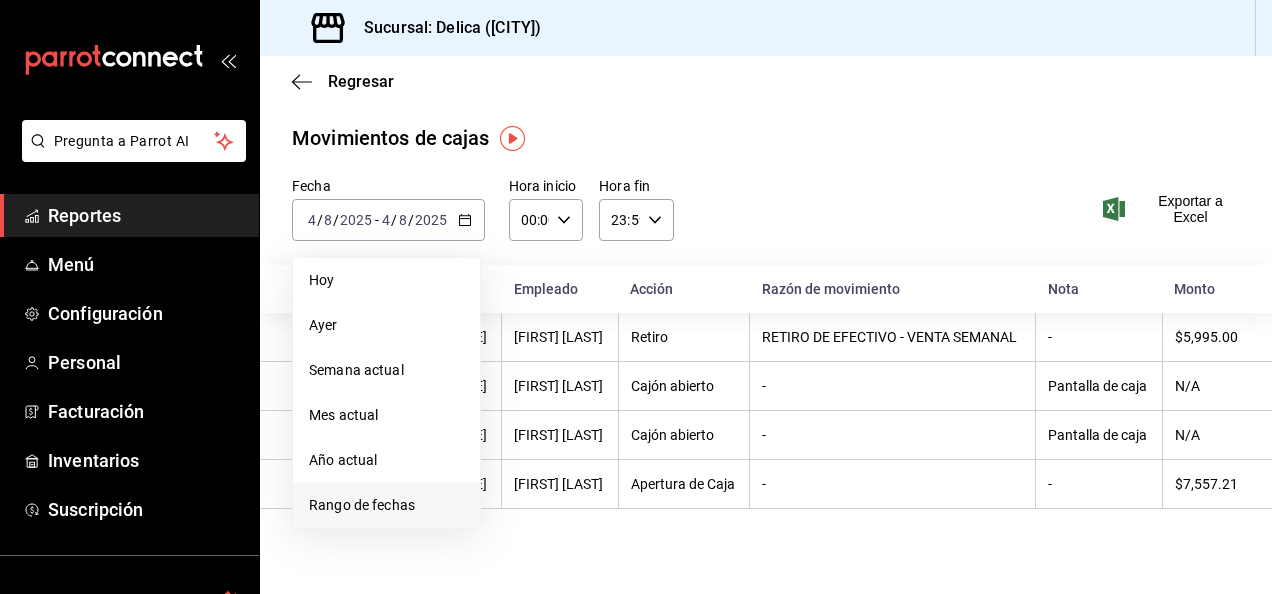 click on "Rango de fechas" at bounding box center (386, 505) 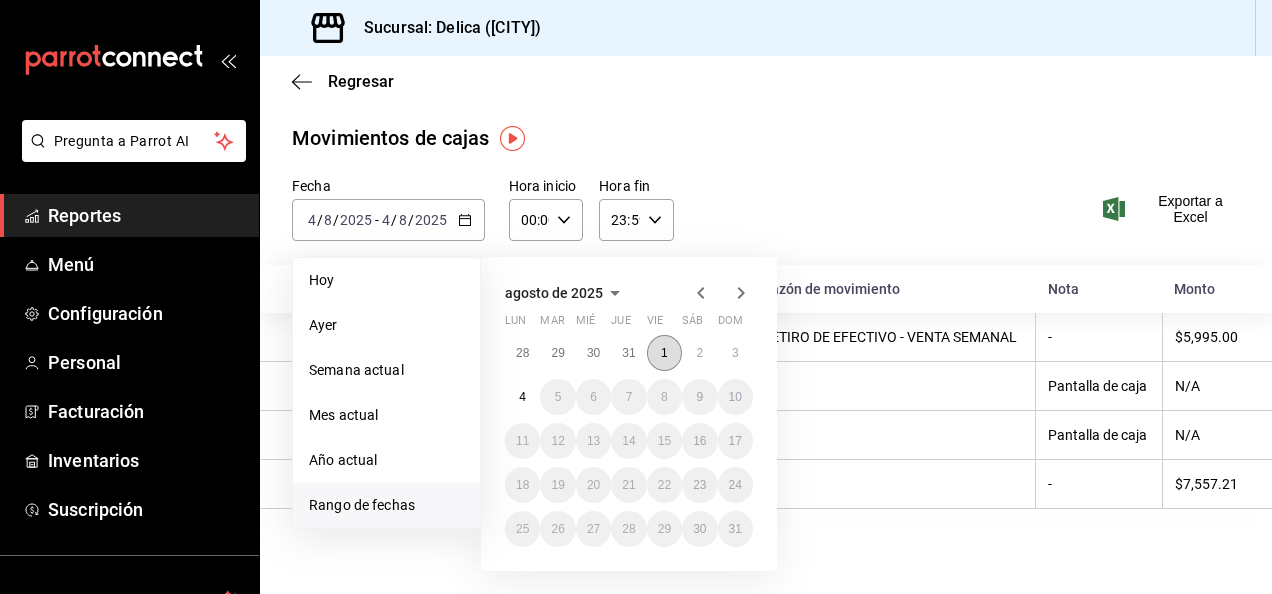 click on "1" at bounding box center [664, 353] 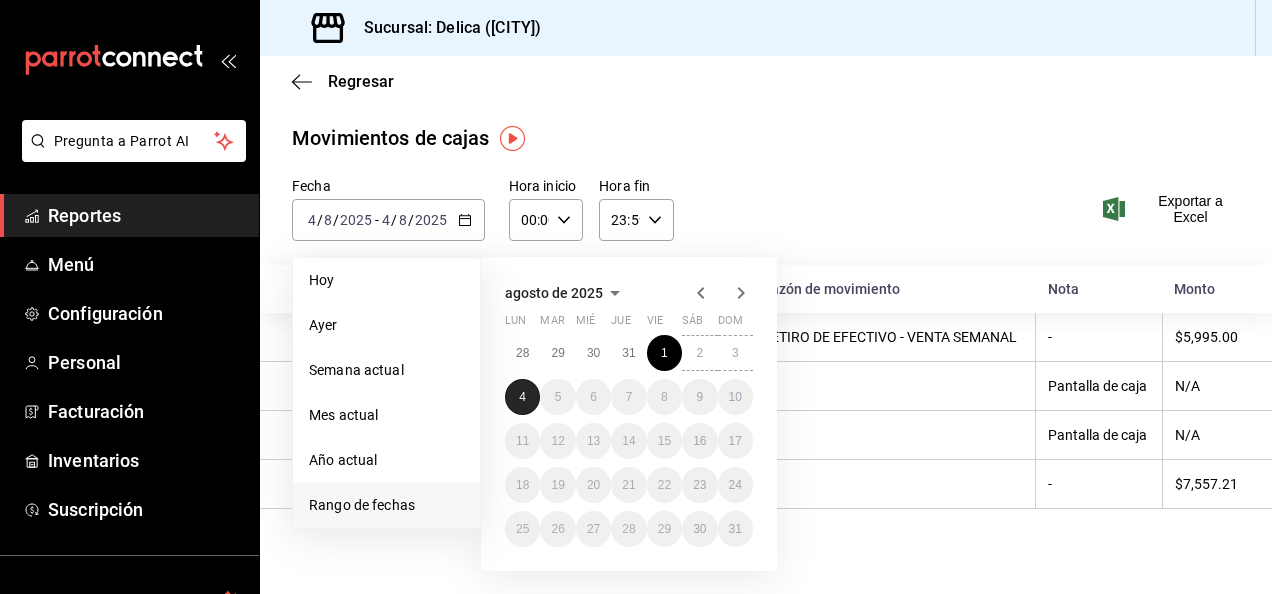 click on "4" at bounding box center [522, 397] 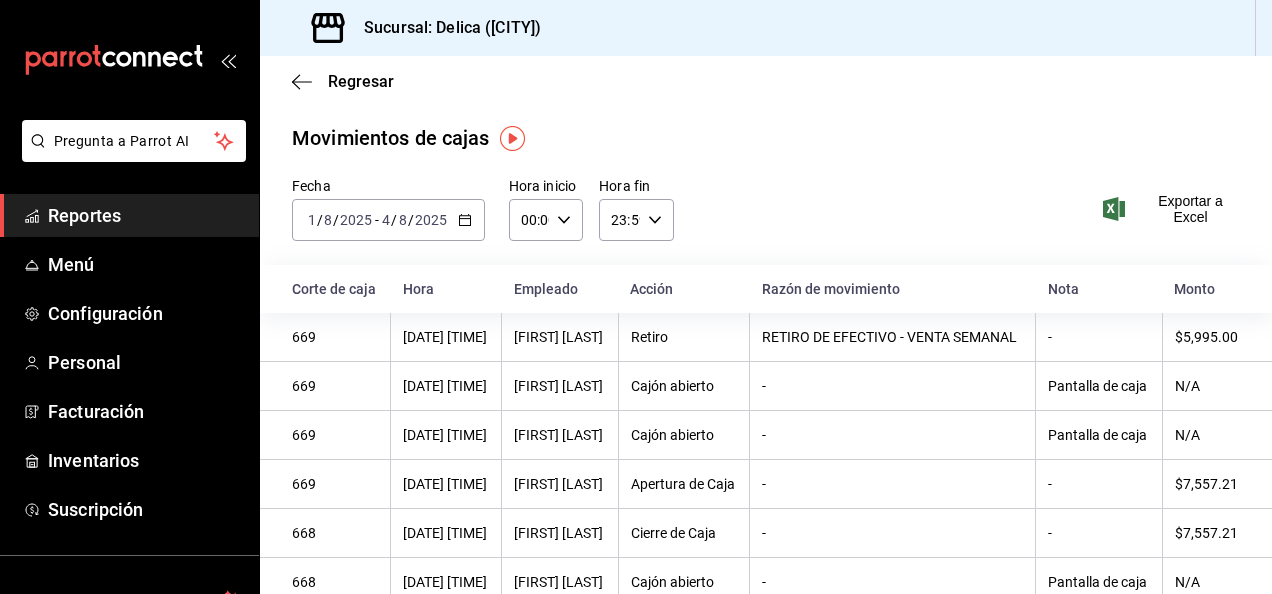 click on "Movimientos de cajas" at bounding box center [766, 138] 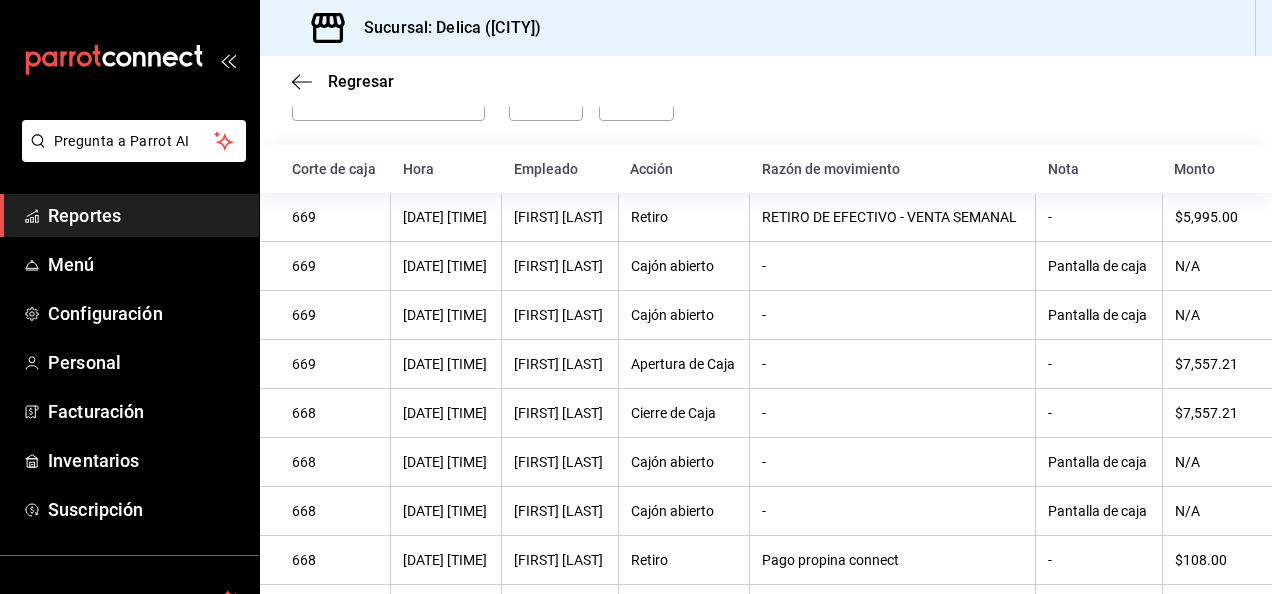 click on "Fecha [DATE] [DATE] - [DATE] [DATE] Hora inicio [TIME] Hora inicio Hora fin [TIME] Hora fin Exportar a Excel Corte de caja Hora Empleado Acción Razón de movimiento Nota Monto 669 [DATE] [TIME] [FIRST] [LAST] Retiro RETIRO DE EFECTIVO - VENTA SEMANAL - $5,995.00 669 [DATE] [TIME] [FIRST] [LAST] Cajón abierto - Pantalla de caja N/A 669 [DATE] [TIME] [FIRST] [LAST] Cajón abierto - Pantalla de caja N/A 669 [DATE] [TIME] [FIRST] [LAST] Apertura de Caja - - $7,557.21 668 [DATE] [TIME] [FIRST] [LAST] Cierre de Caja - - $7,557.21 668 [DATE] [TIME] [FIRST] [LAST] Cajón abierto - Pantalla de caja N/A 668 [DATE] [TIME] [FIRST] [LAST] Cajón abierto - Pantalla de caja N/A 668 [DATE] [TIME] [FIRST] [LAST] Retiro Pago propina connect - $108.00 668 [DATE] [TIME] [FIRST] [LAST] Cajón abierto - Pantalla de caja N/A 668 [DATE] [TIME] [FIRST] [LAST] Cajón abierto - Pantalla de caja N/A 668 [DATE] [TIME] [FIRST] [LAST] Apertura de Caja - - $7,405.21 667 [DATE] [TIME] [FIRST] [LAST] - - 667 -" at bounding box center [766, 472] 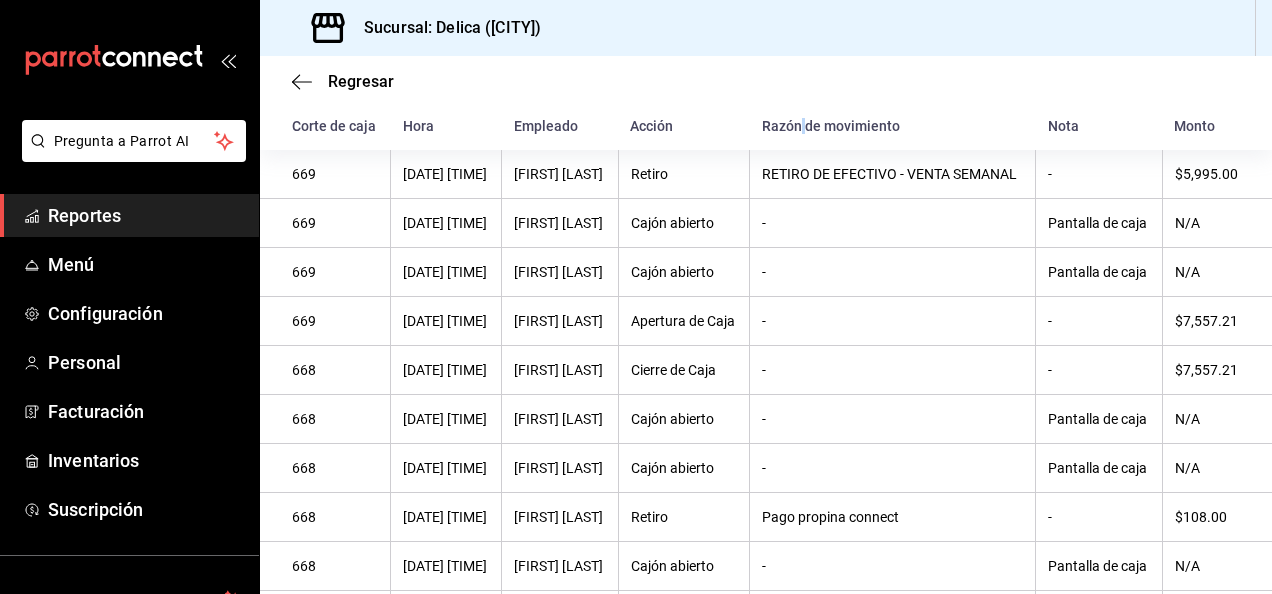 scroll, scrollTop: 160, scrollLeft: 0, axis: vertical 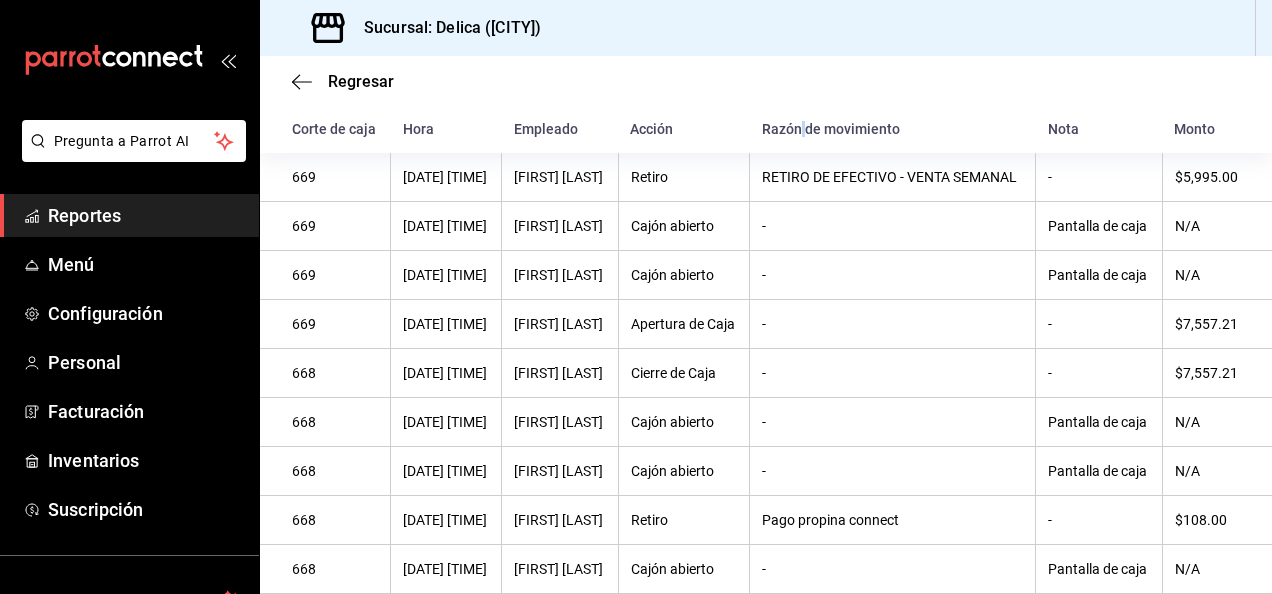 click on "Razón de movimiento" at bounding box center [893, 129] 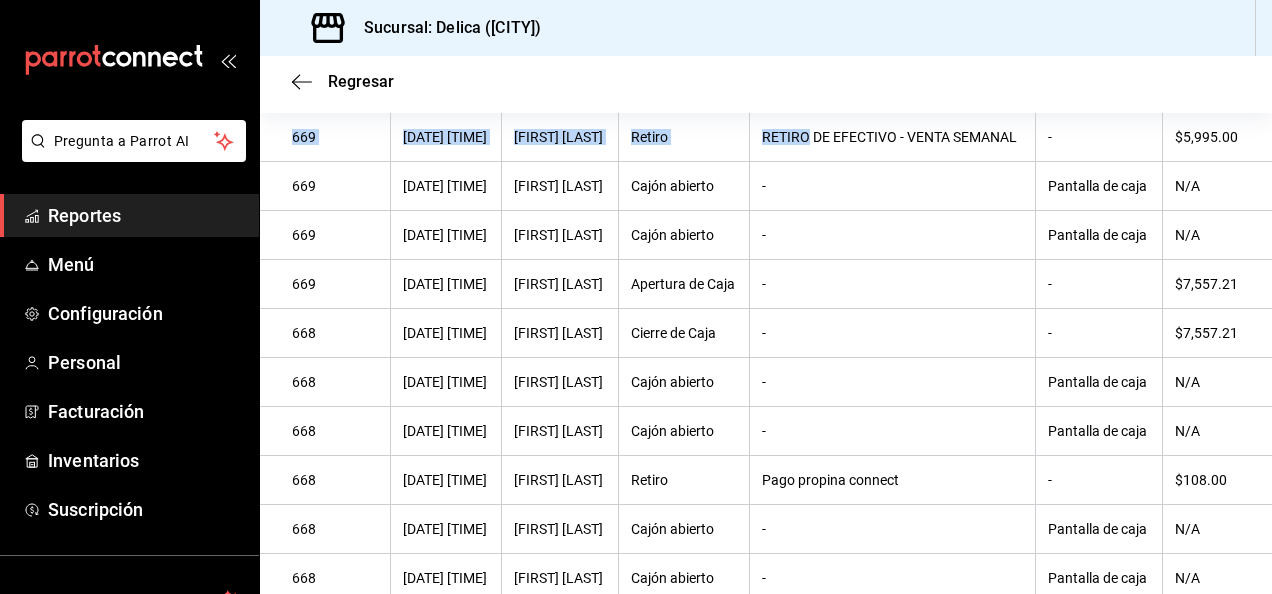 scroll, scrollTop: 240, scrollLeft: 0, axis: vertical 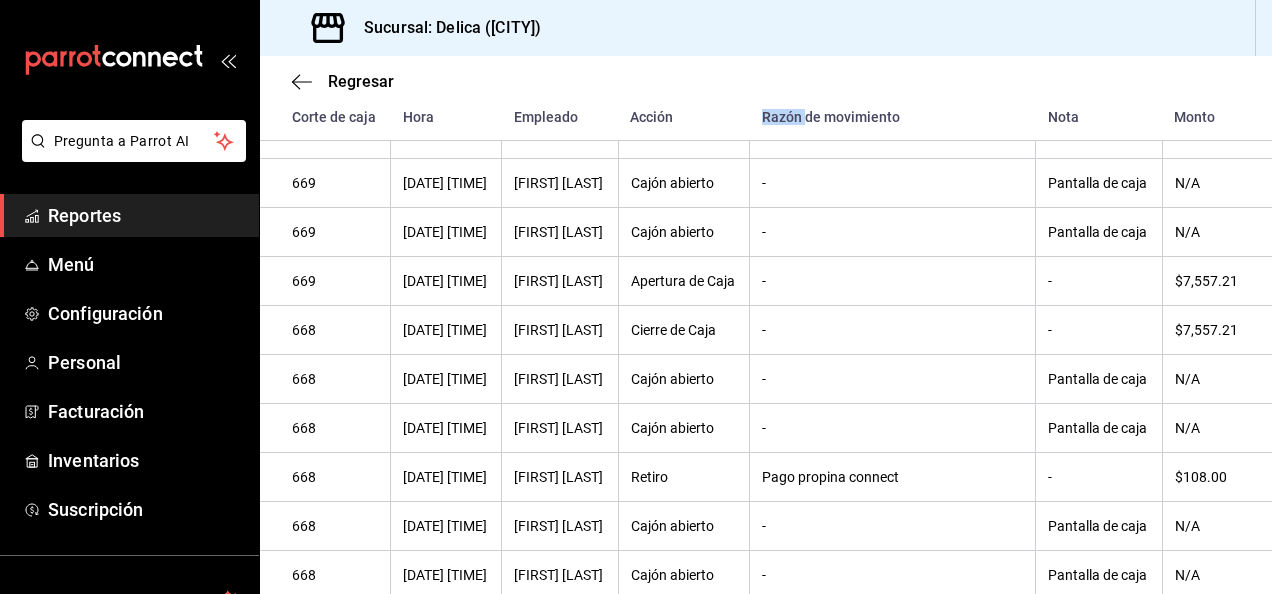 click on "Razón de movimiento" at bounding box center [893, 98] 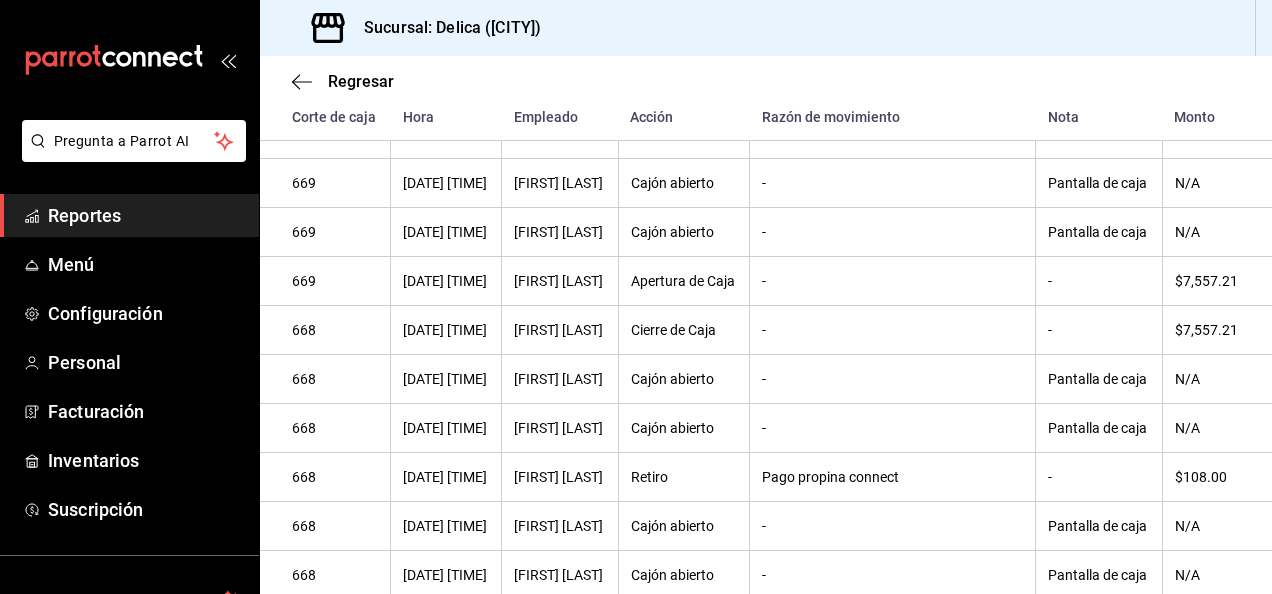 drag, startPoint x: 804, startPoint y: 139, endPoint x: 914, endPoint y: 240, distance: 149.33519 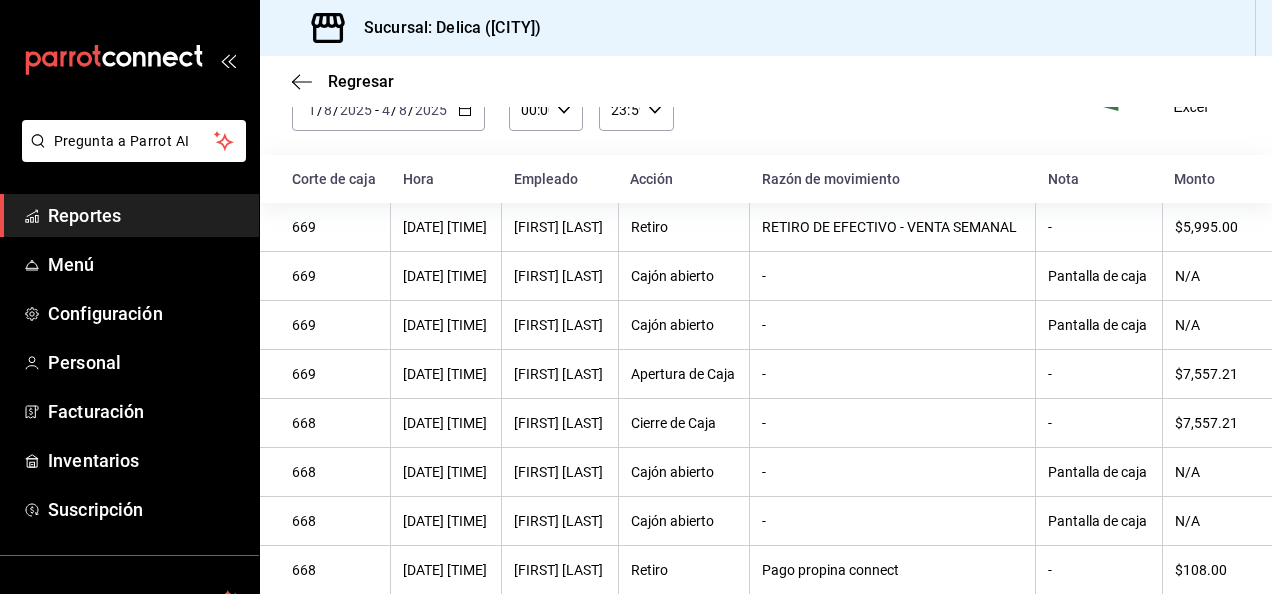 scroll, scrollTop: 0, scrollLeft: 0, axis: both 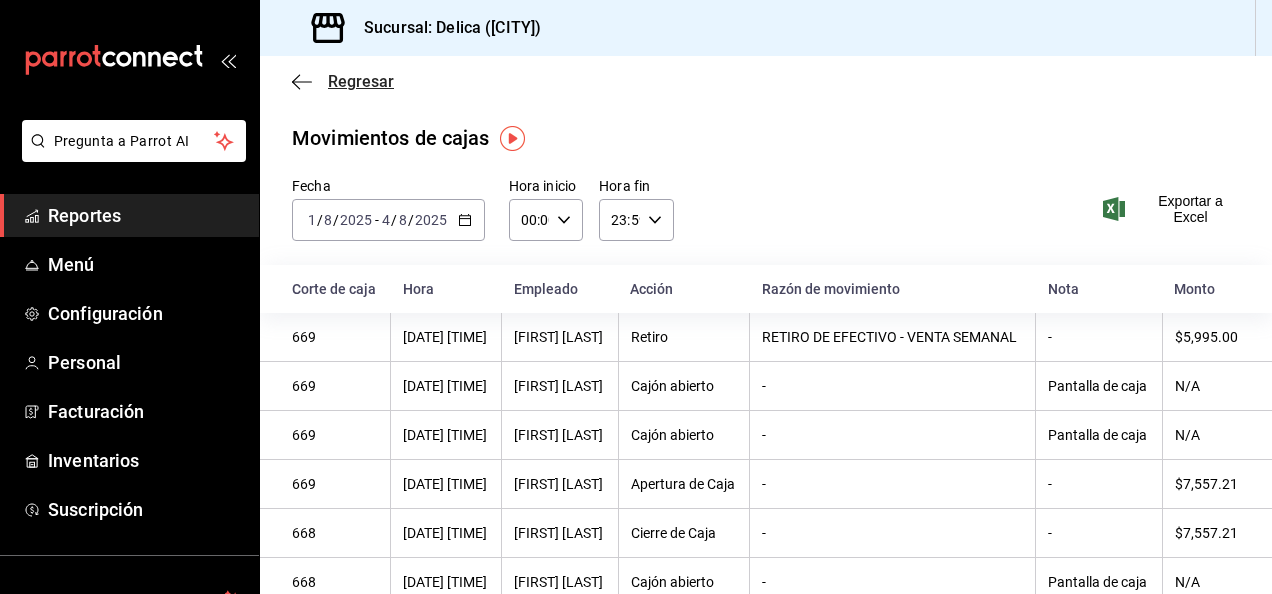 click on "Regresar" at bounding box center (361, 81) 